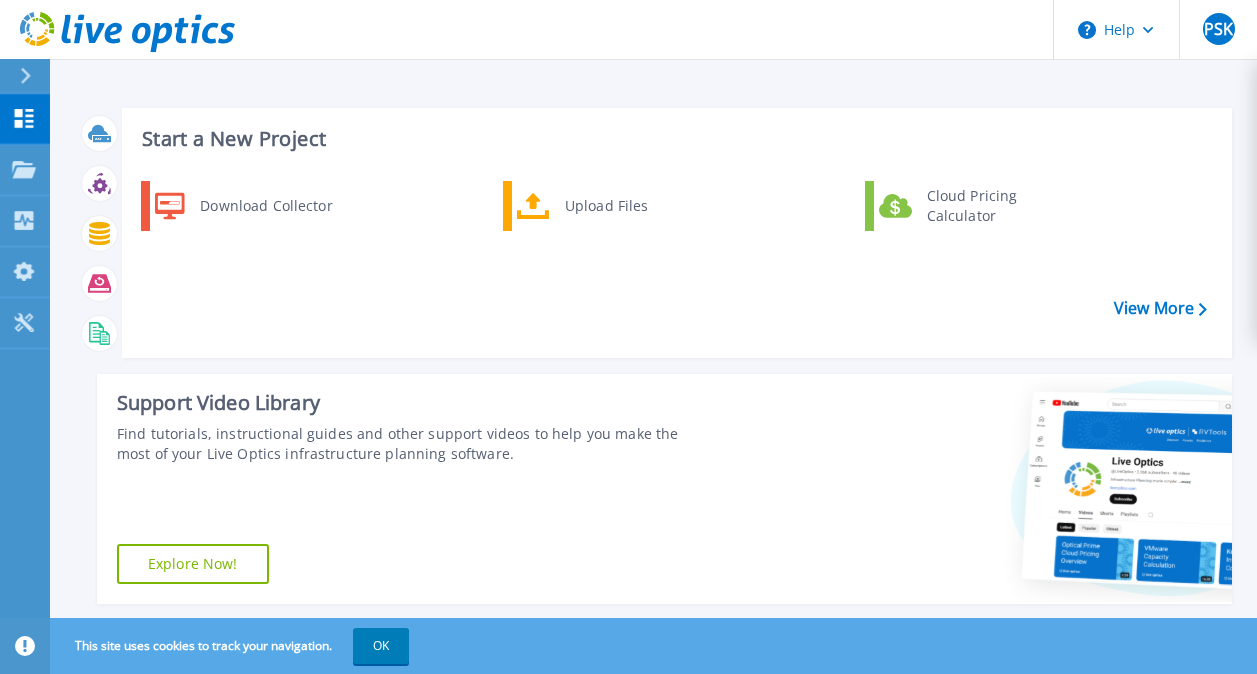 scroll, scrollTop: 0, scrollLeft: 0, axis: both 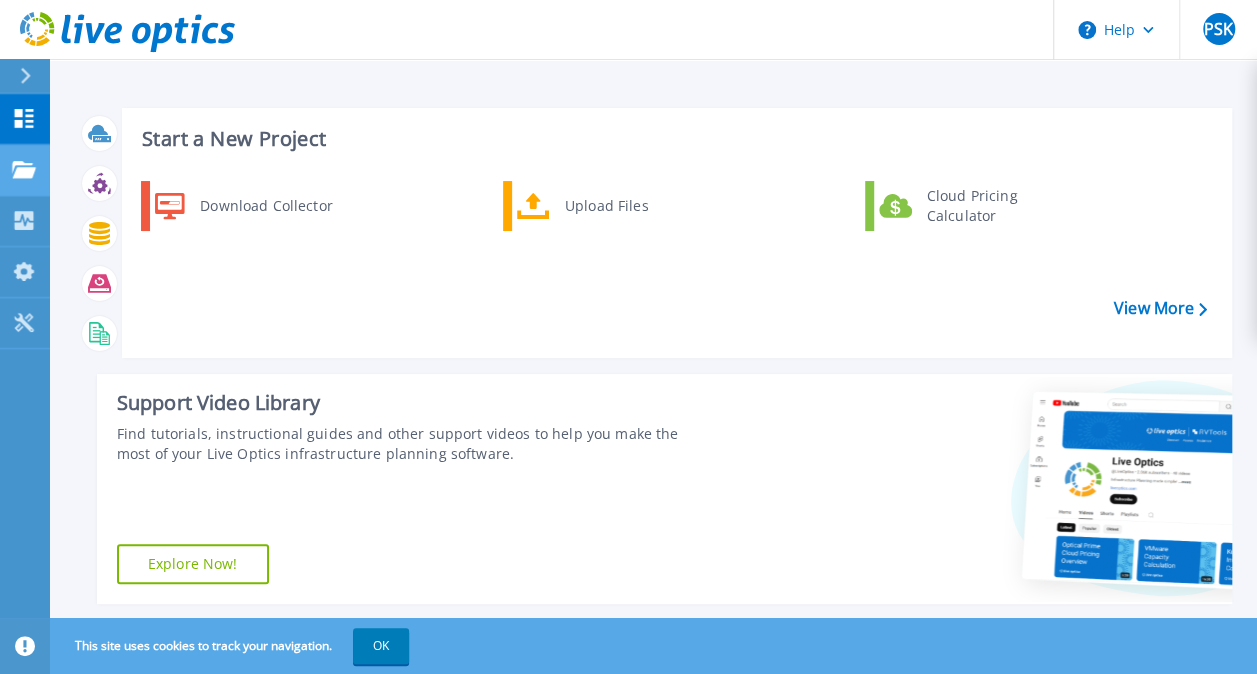 click on "Projects Projects" at bounding box center (25, 170) 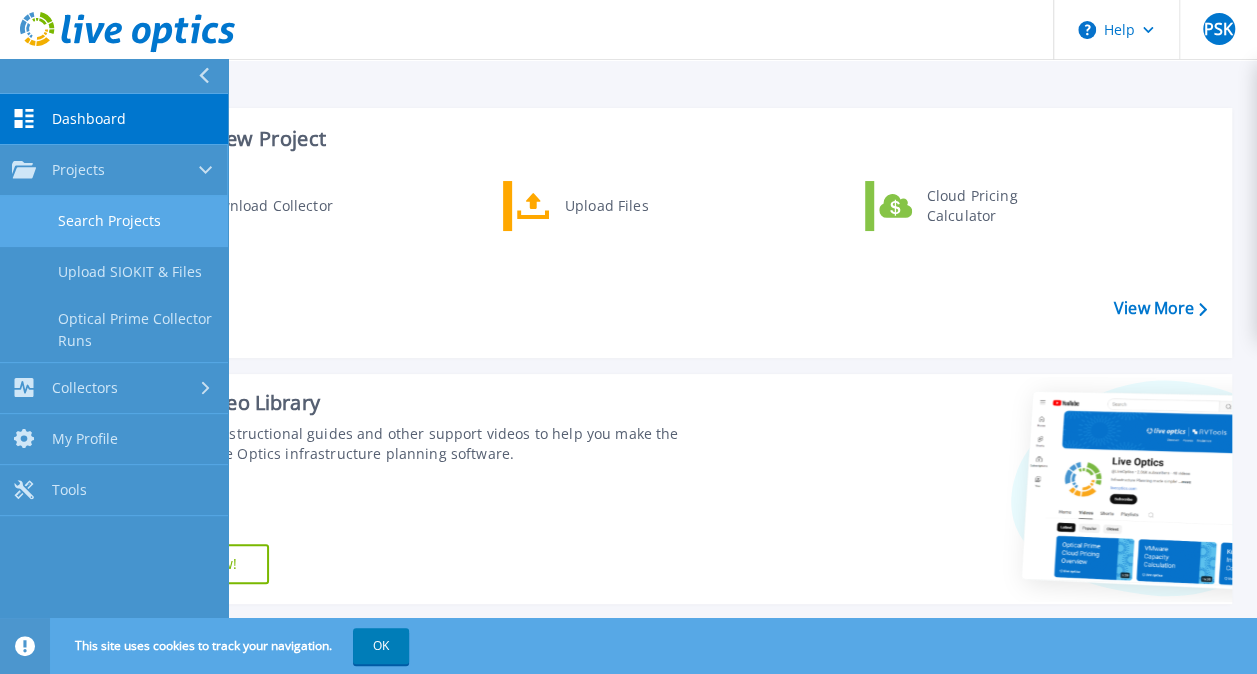 click on "Search Projects" at bounding box center (114, 221) 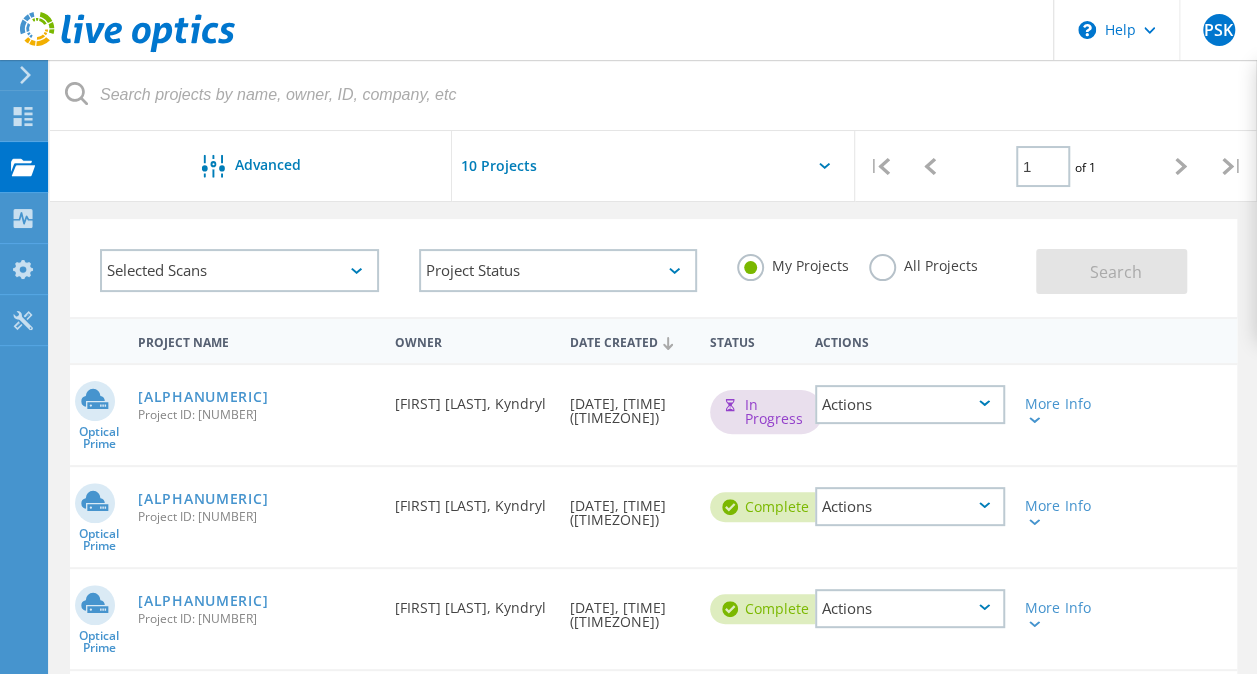 scroll, scrollTop: 71, scrollLeft: 0, axis: vertical 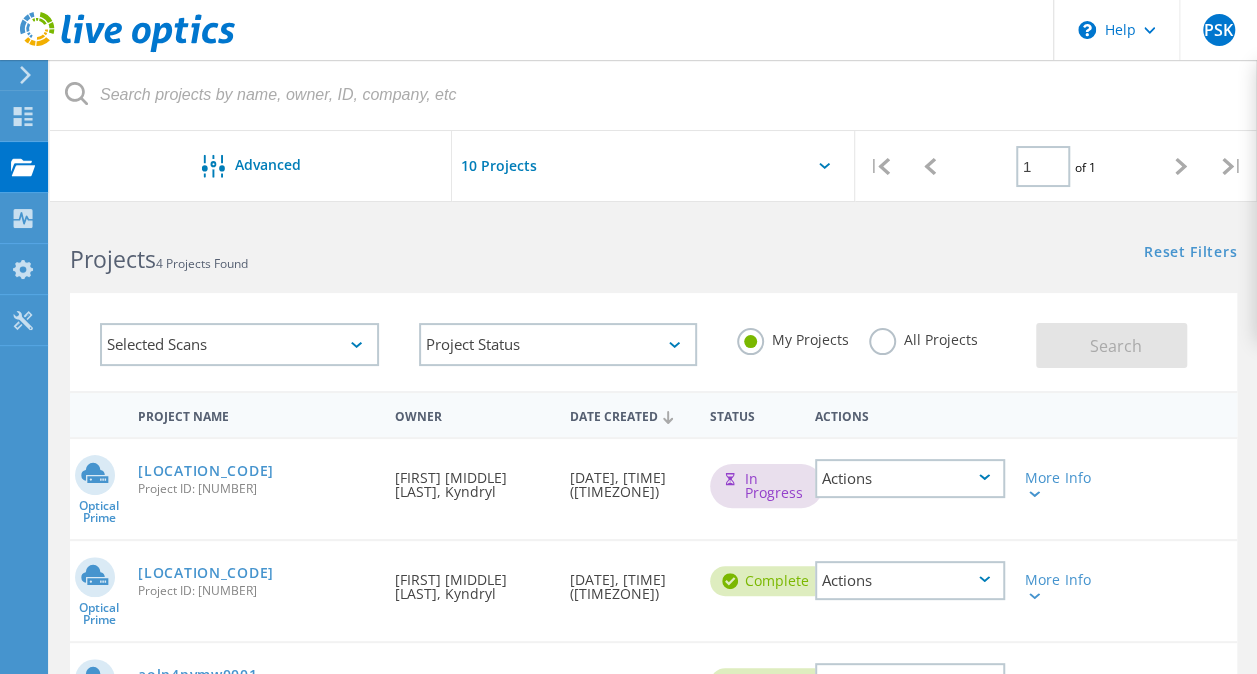 click on "Actions" at bounding box center [910, 478] 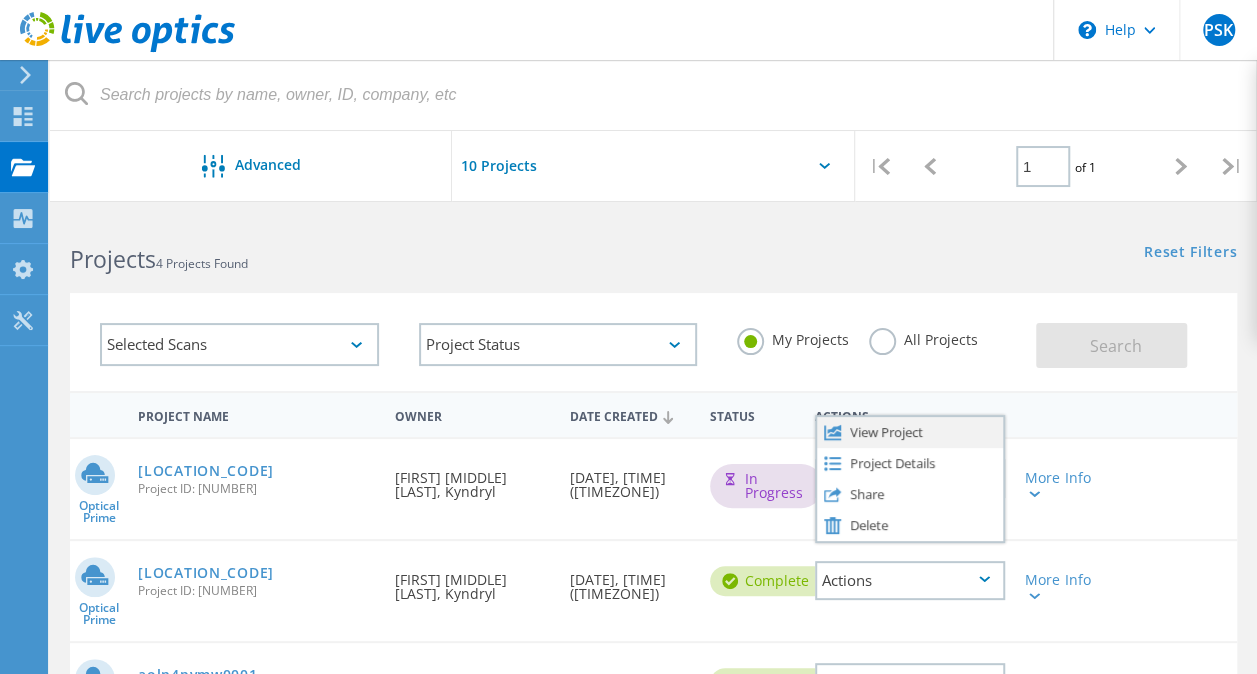 click on "View Project" at bounding box center [910, 432] 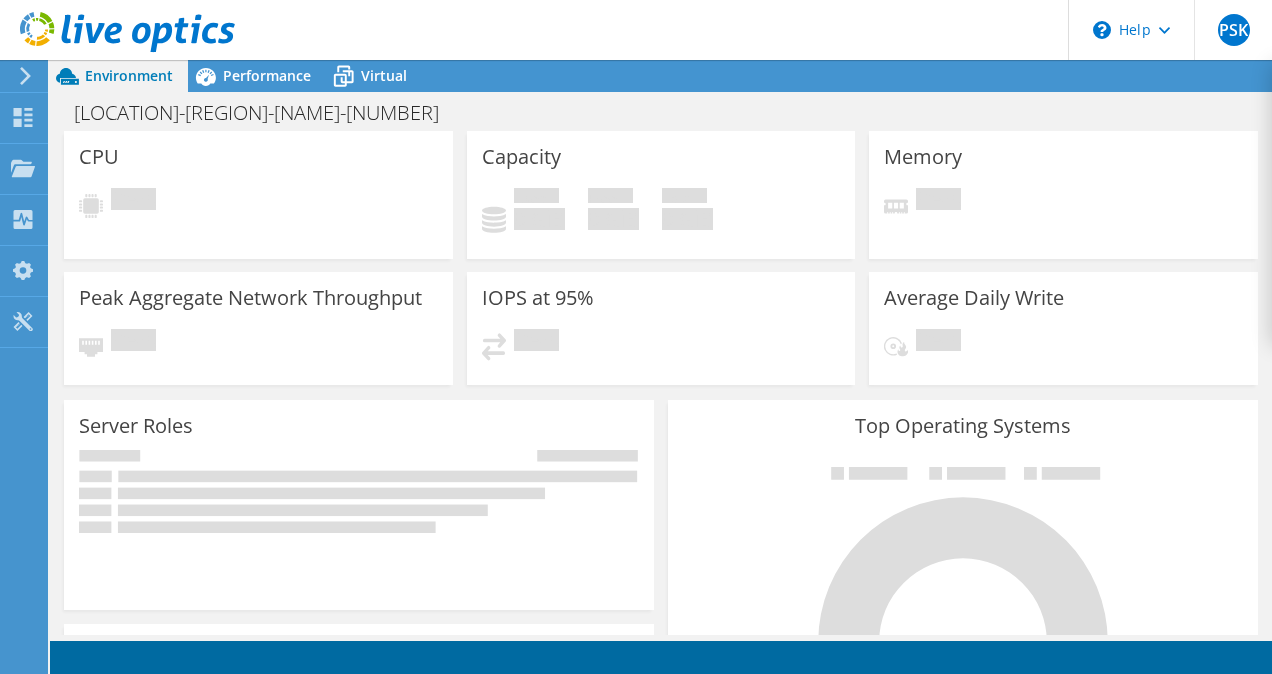 scroll, scrollTop: 0, scrollLeft: 0, axis: both 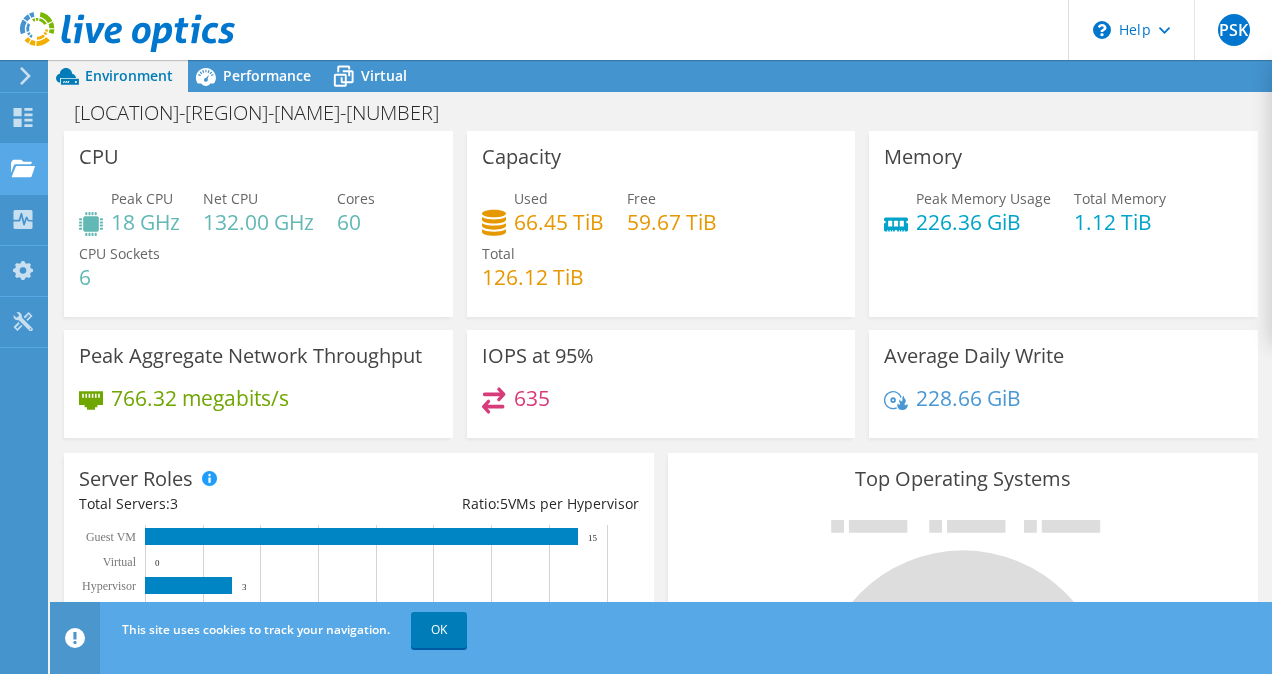 click at bounding box center [23, 167] 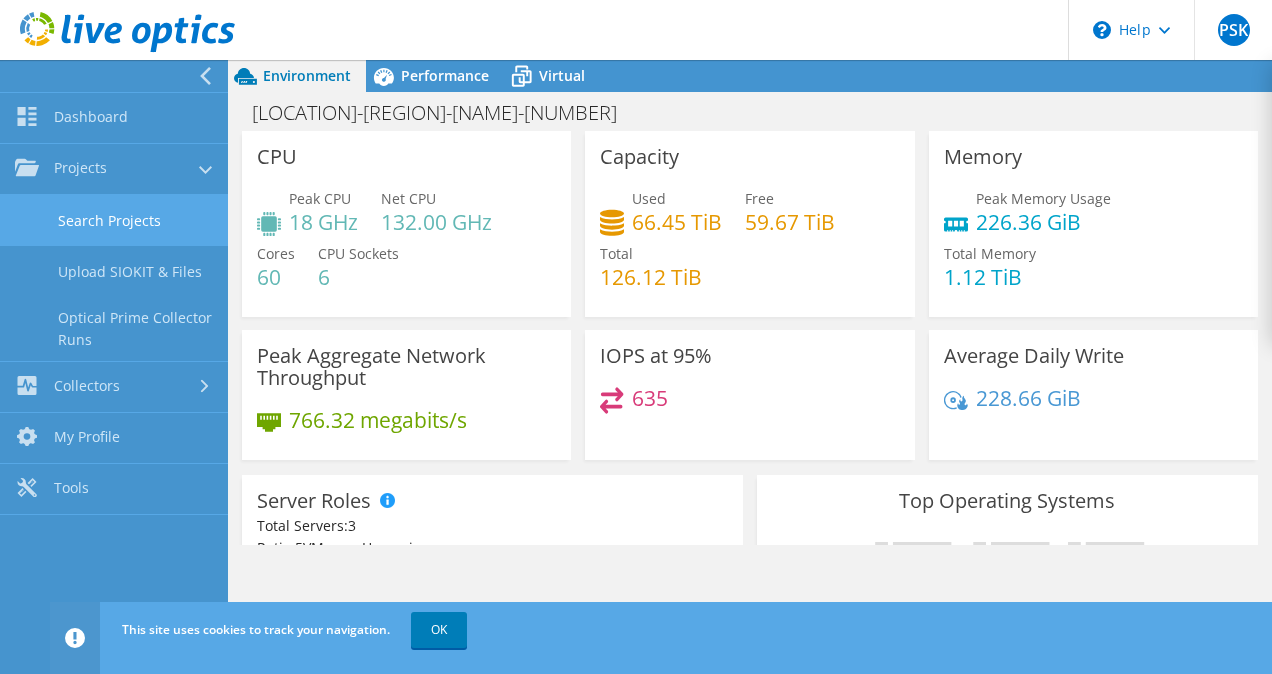 click on "Search Projects" at bounding box center [114, 220] 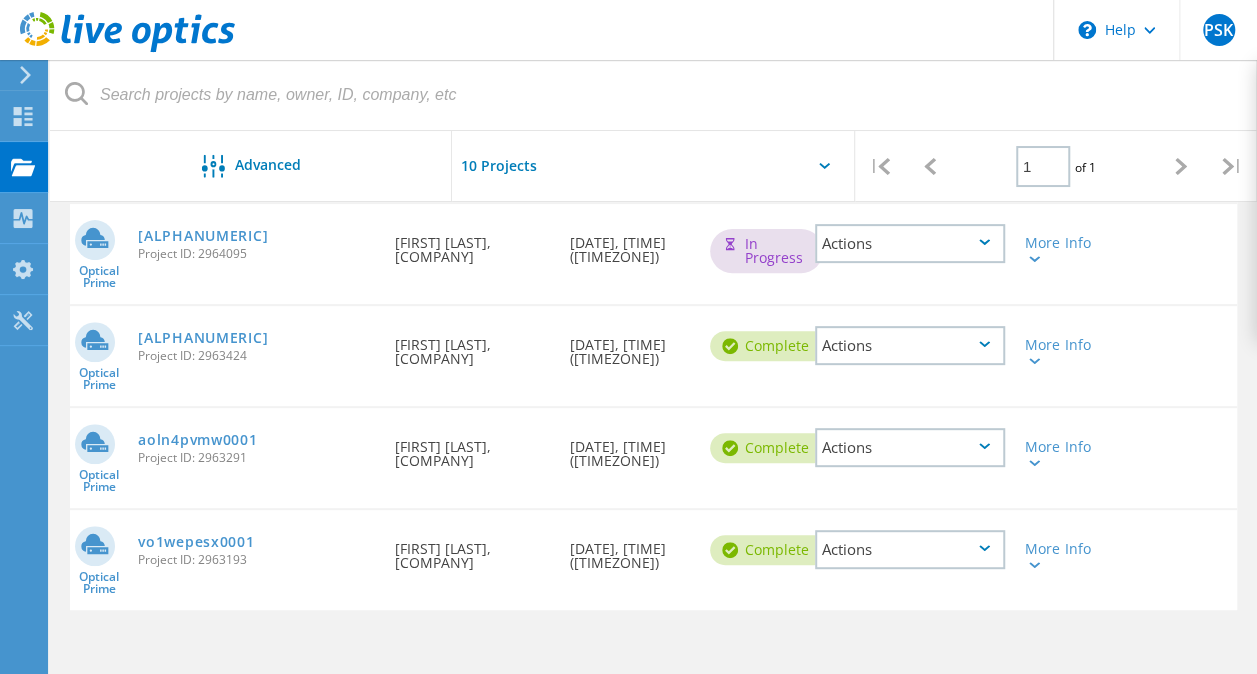 scroll, scrollTop: 233, scrollLeft: 0, axis: vertical 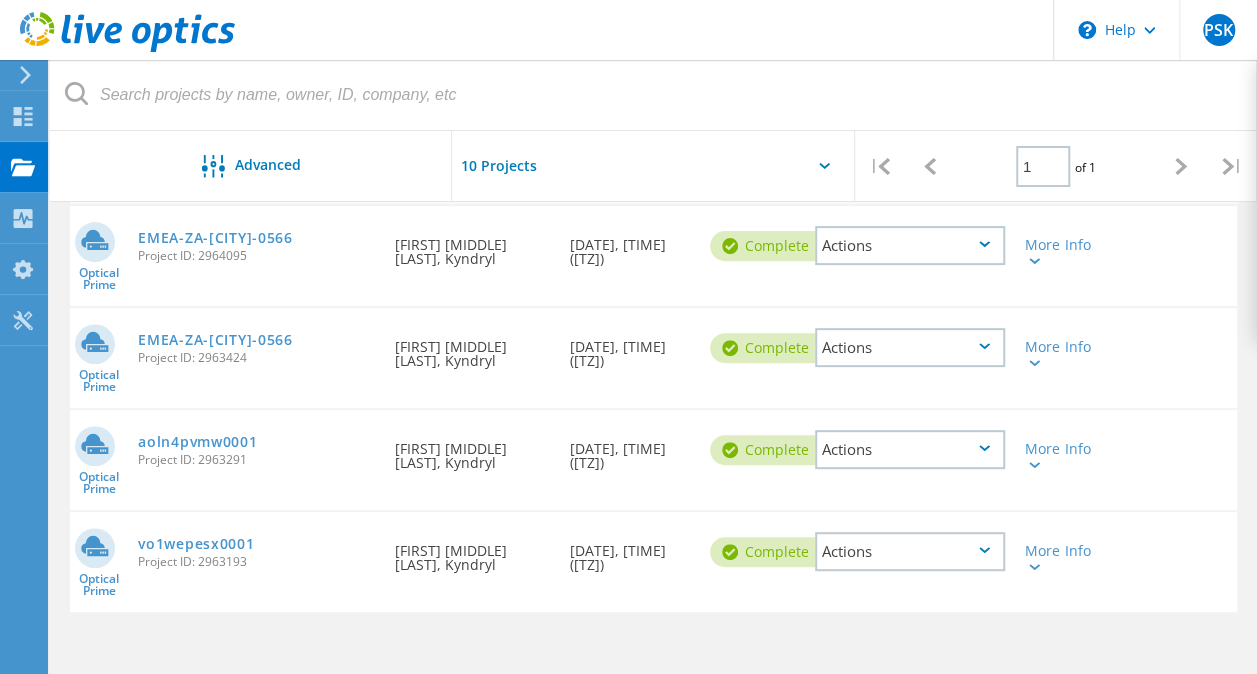 click on "Actions" at bounding box center [910, 245] 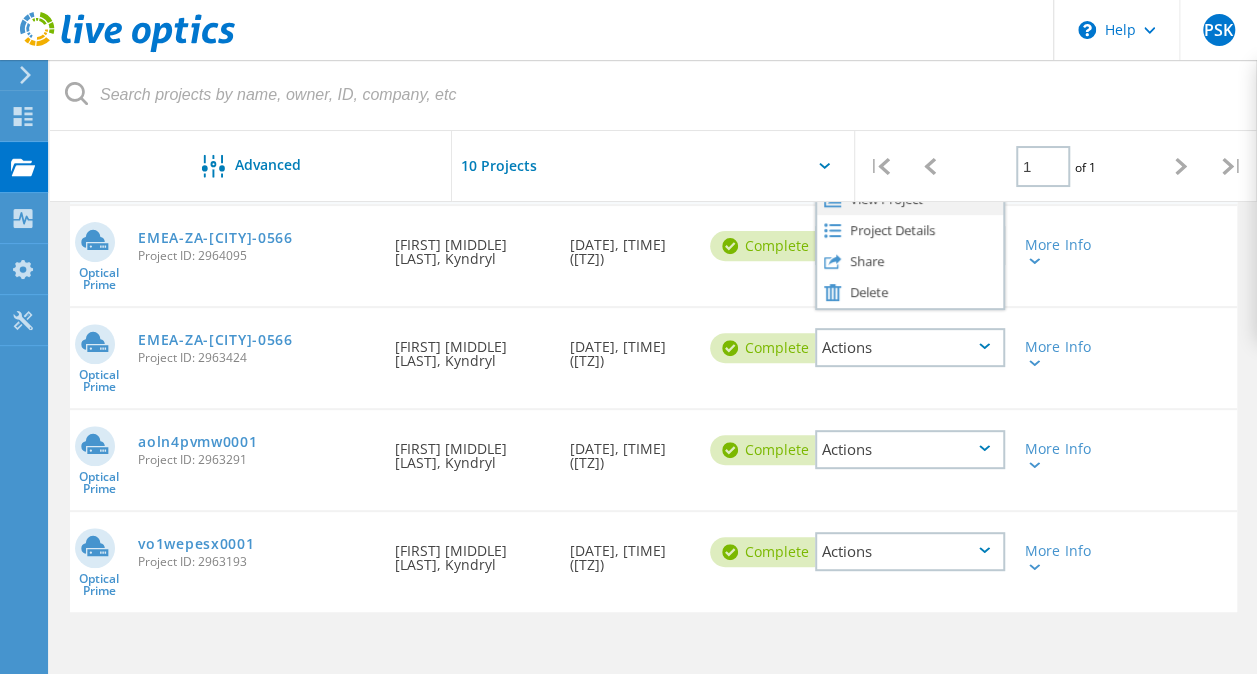 click on "View Project" at bounding box center (910, 199) 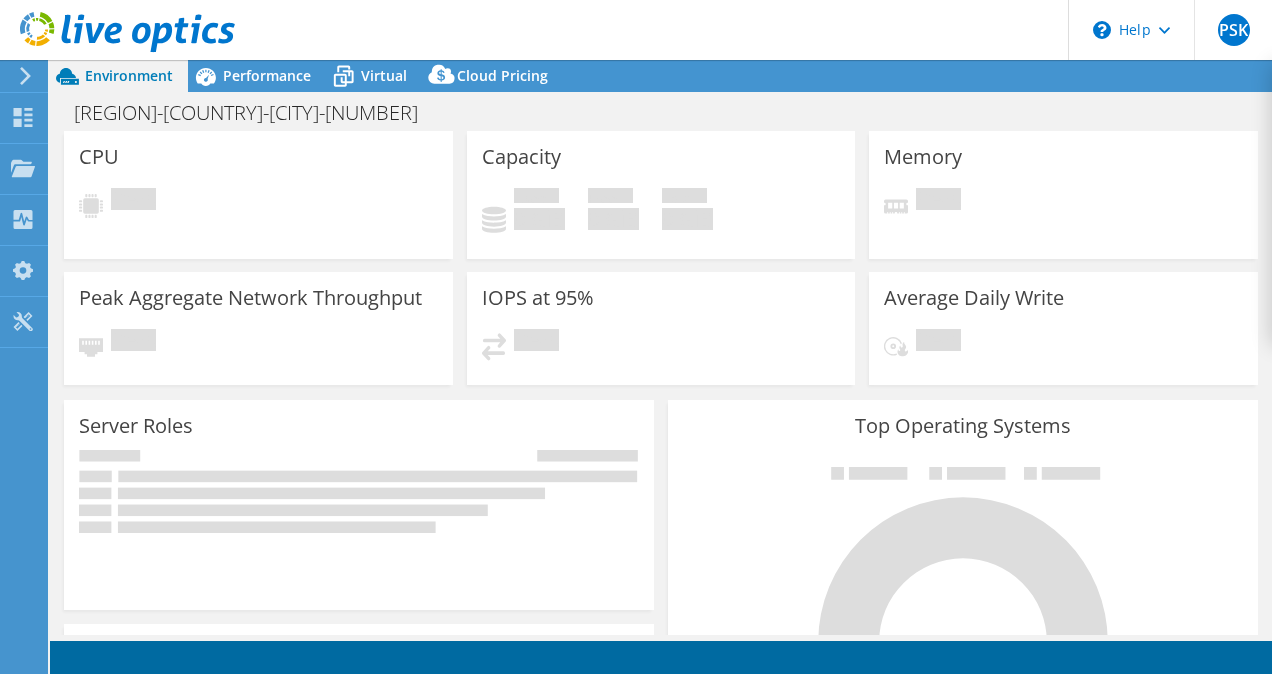 scroll, scrollTop: 0, scrollLeft: 0, axis: both 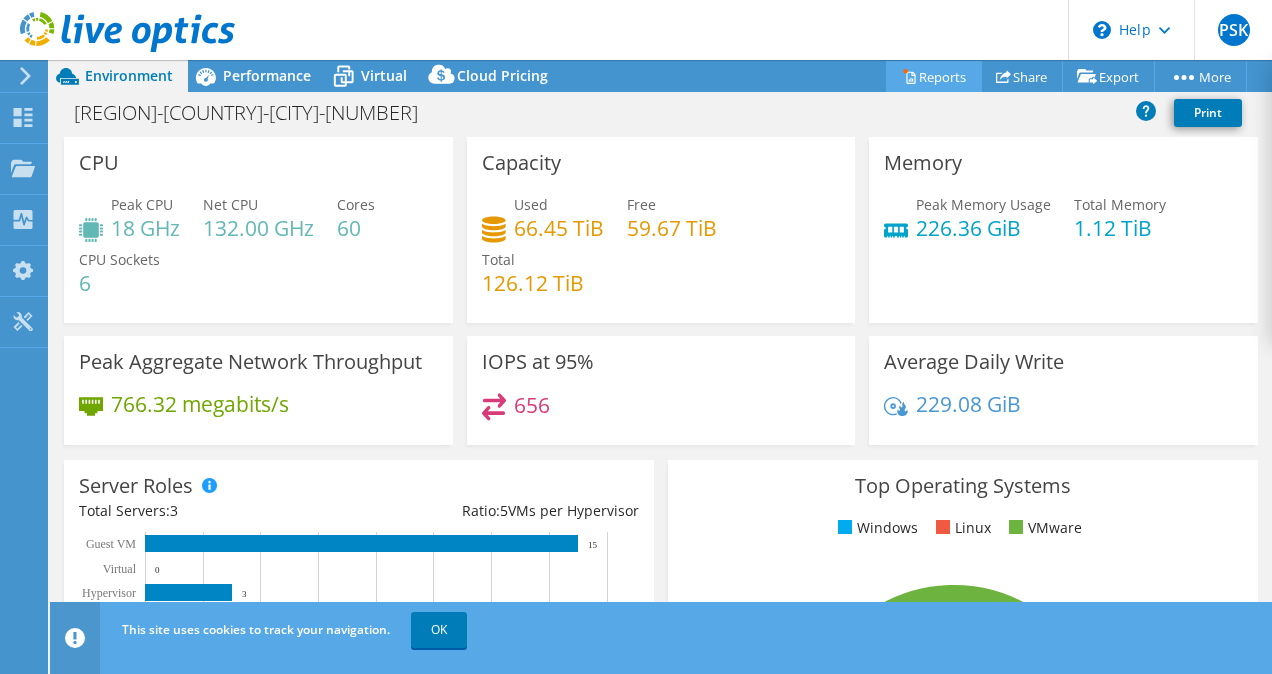 click on "Reports" at bounding box center [934, 76] 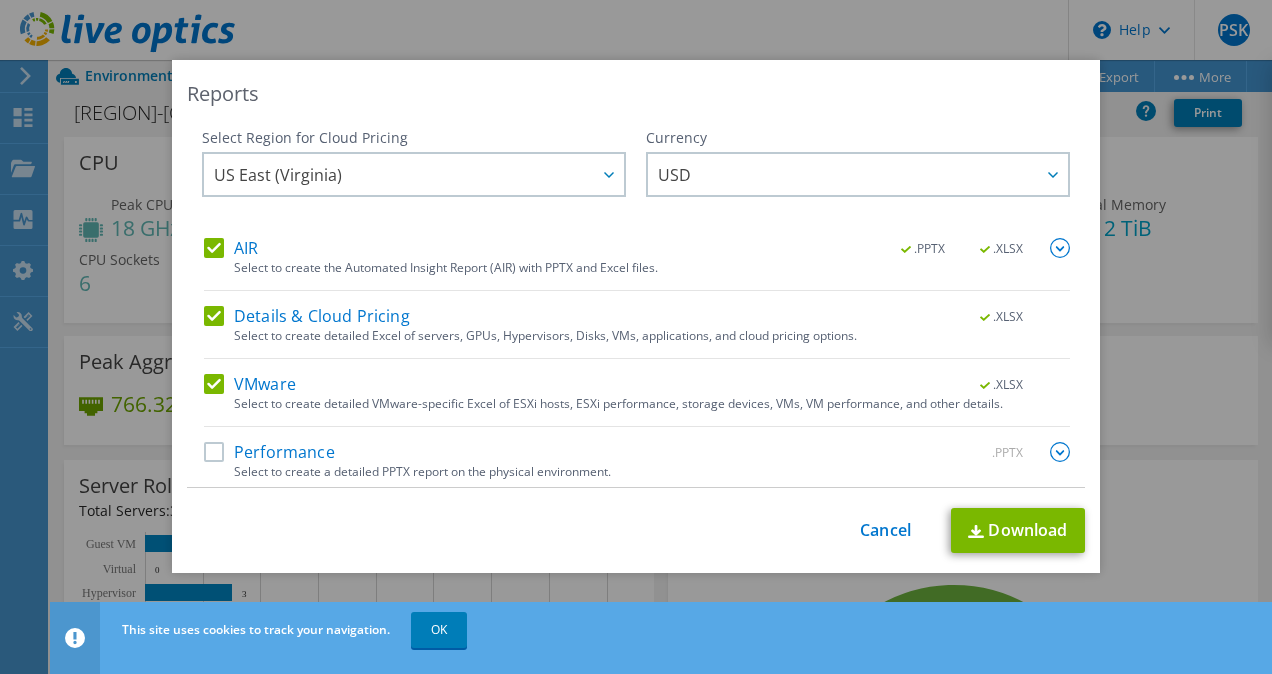 click on "Performance" at bounding box center (269, 452) 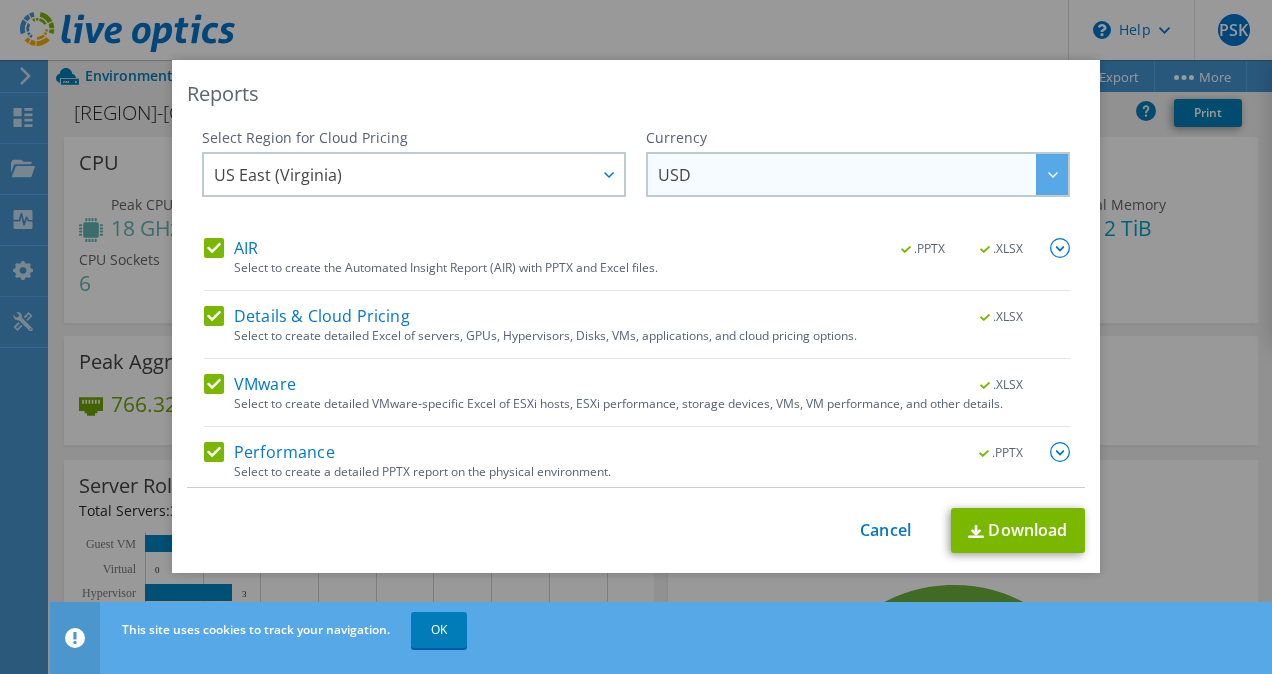 click on "USD" at bounding box center (863, 174) 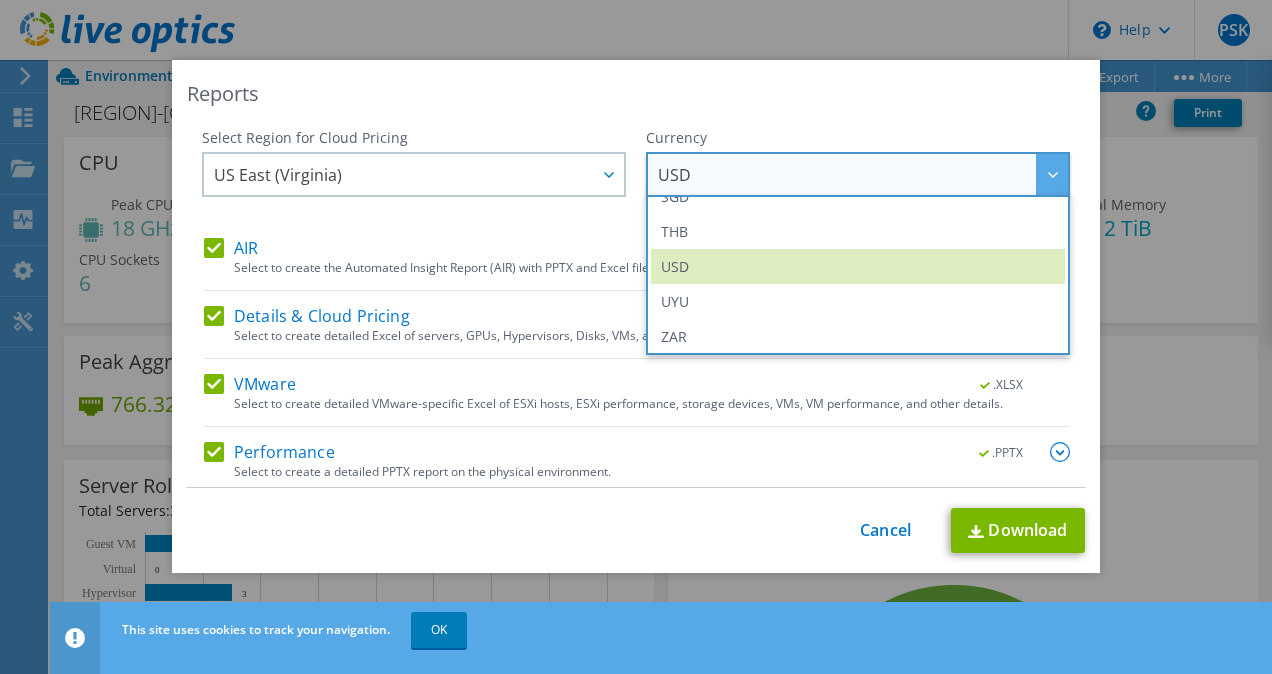 scroll, scrollTop: 724, scrollLeft: 0, axis: vertical 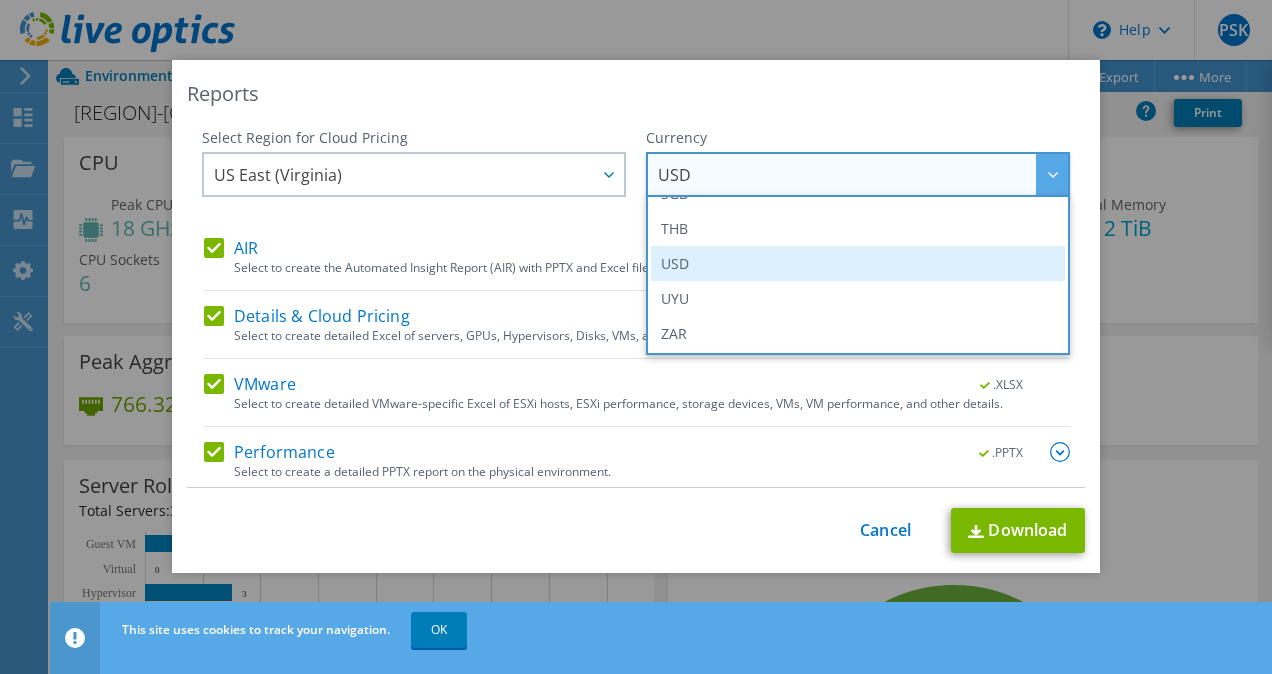 click on "USD" at bounding box center (858, 263) 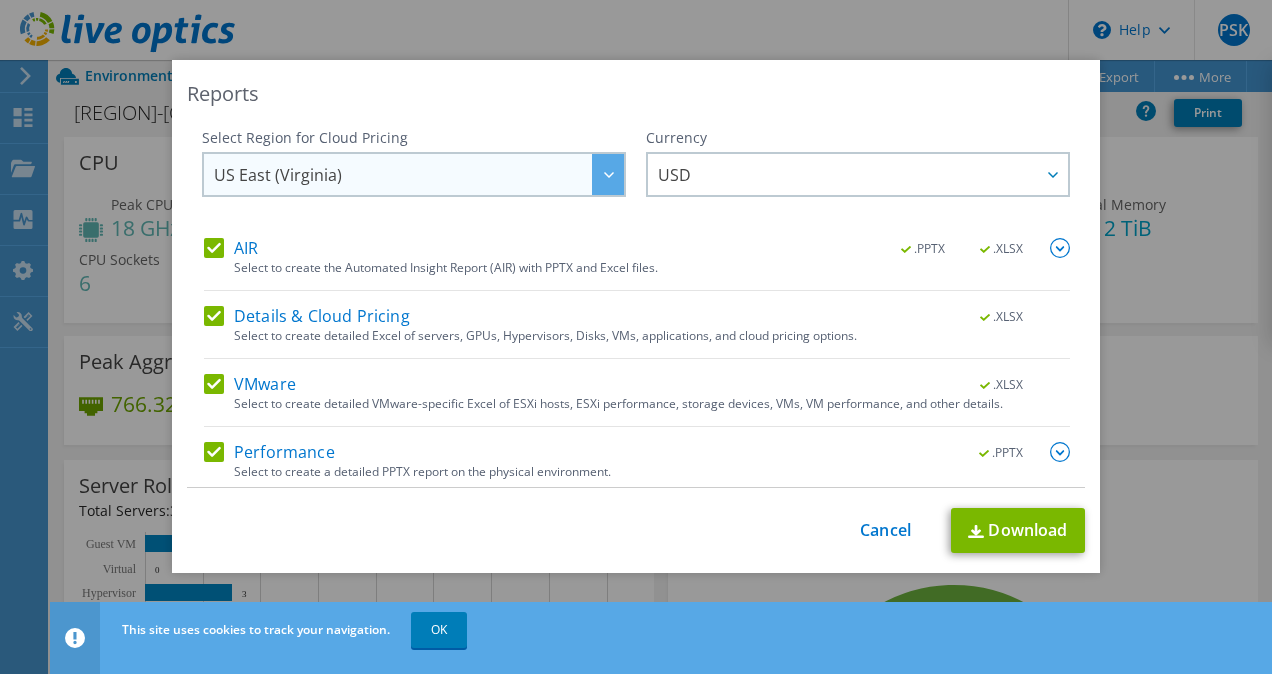 click on "US East (Virginia)" at bounding box center (278, 179) 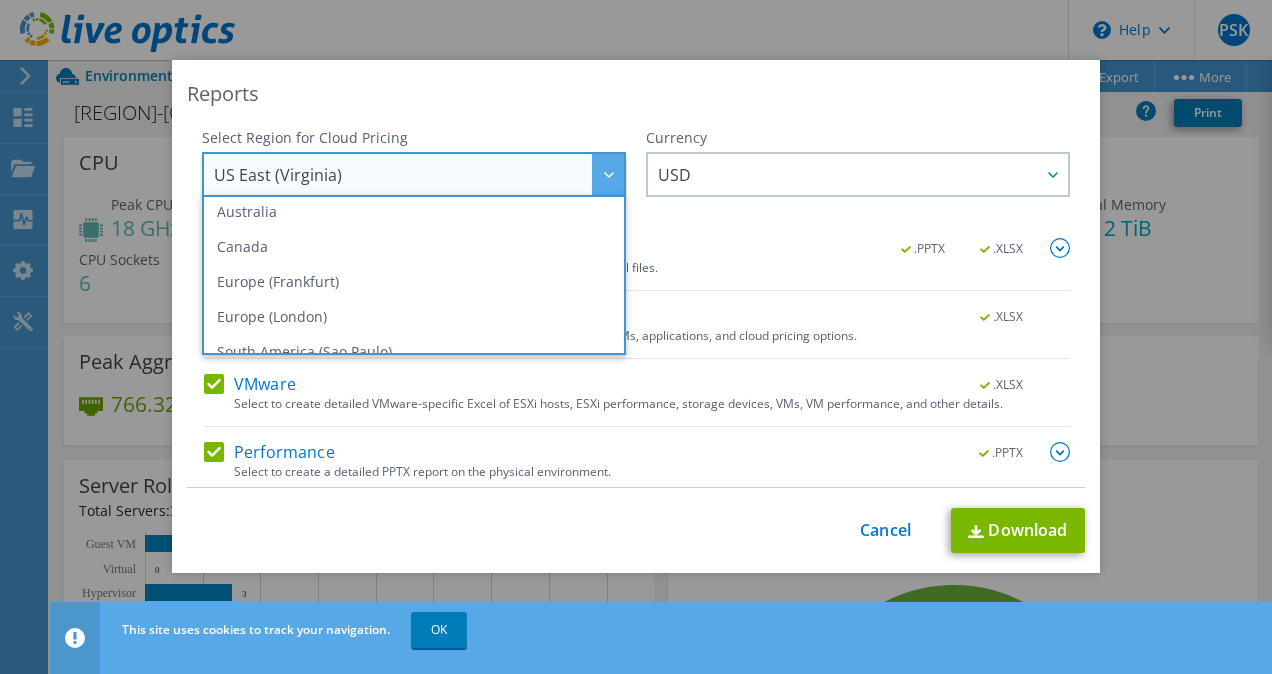 scroll, scrollTop: 270, scrollLeft: 0, axis: vertical 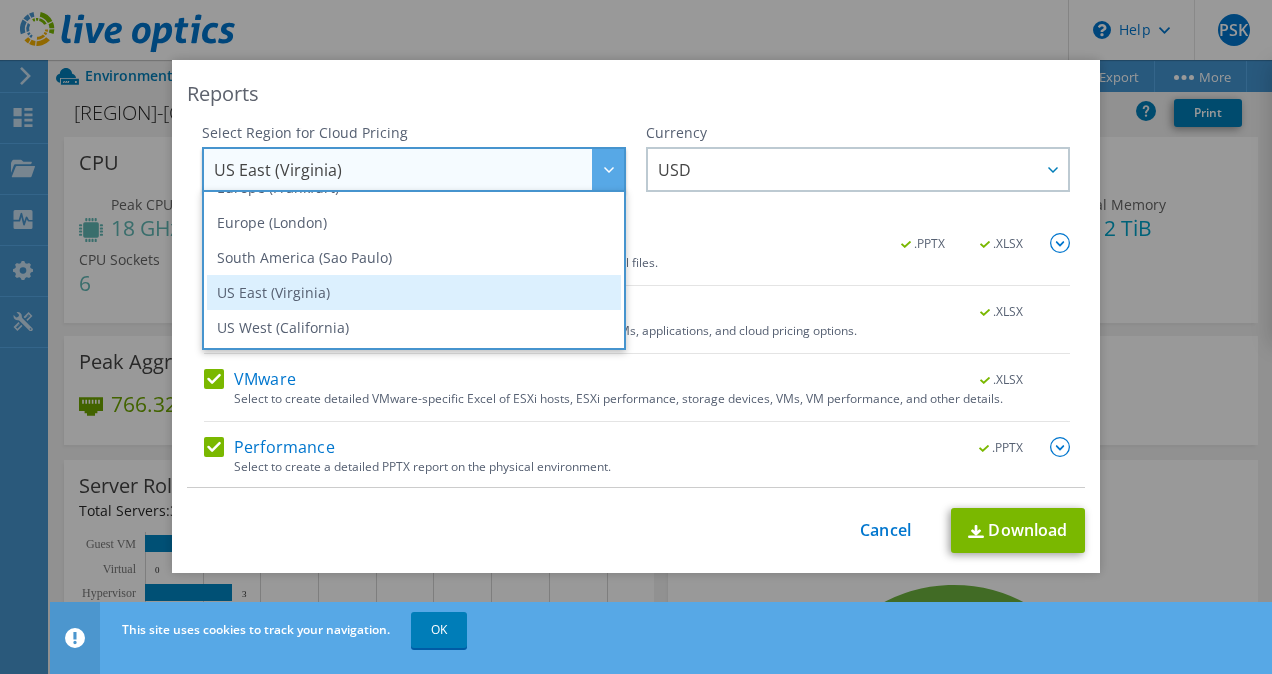 click on "US East (Virginia)" at bounding box center (414, 292) 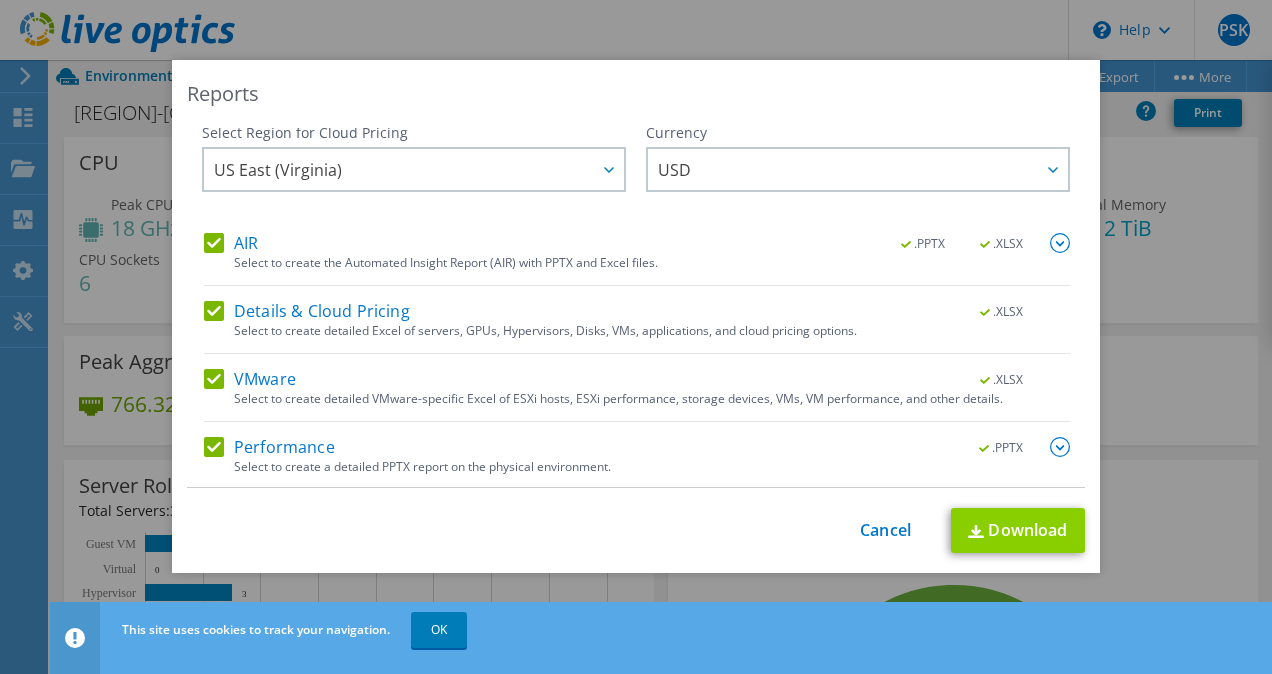 click on "Download" at bounding box center [1018, 530] 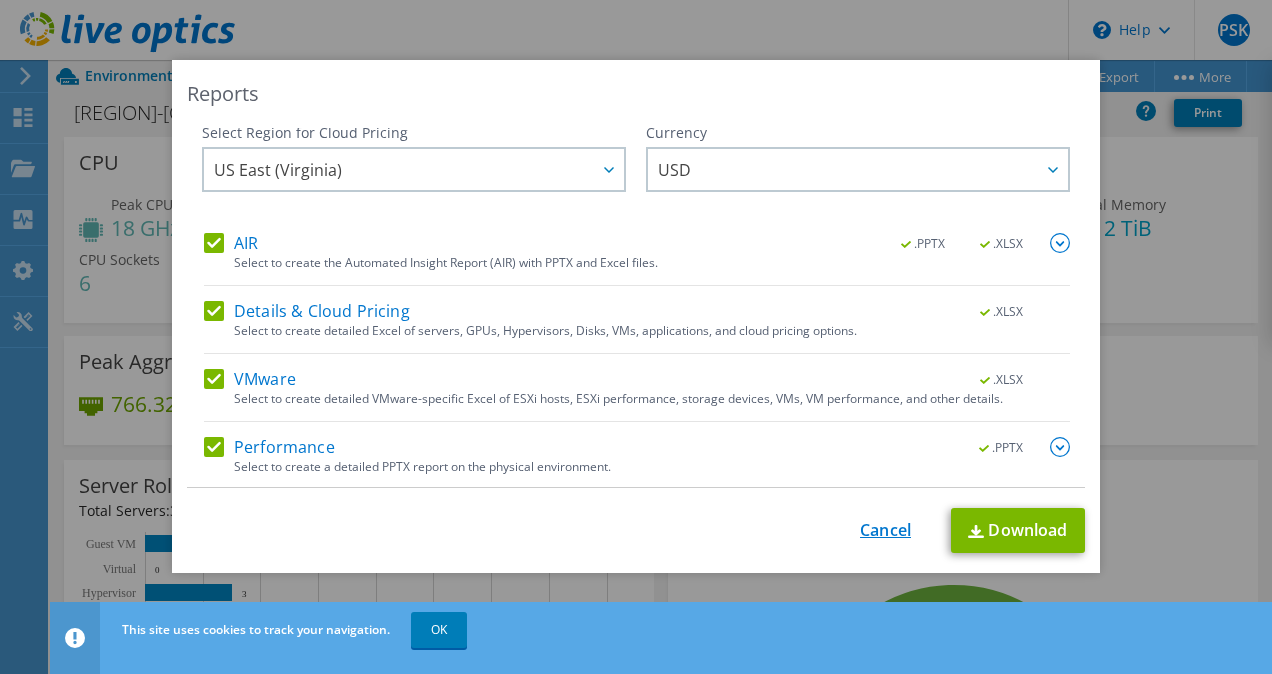 click on "Cancel" at bounding box center (885, 530) 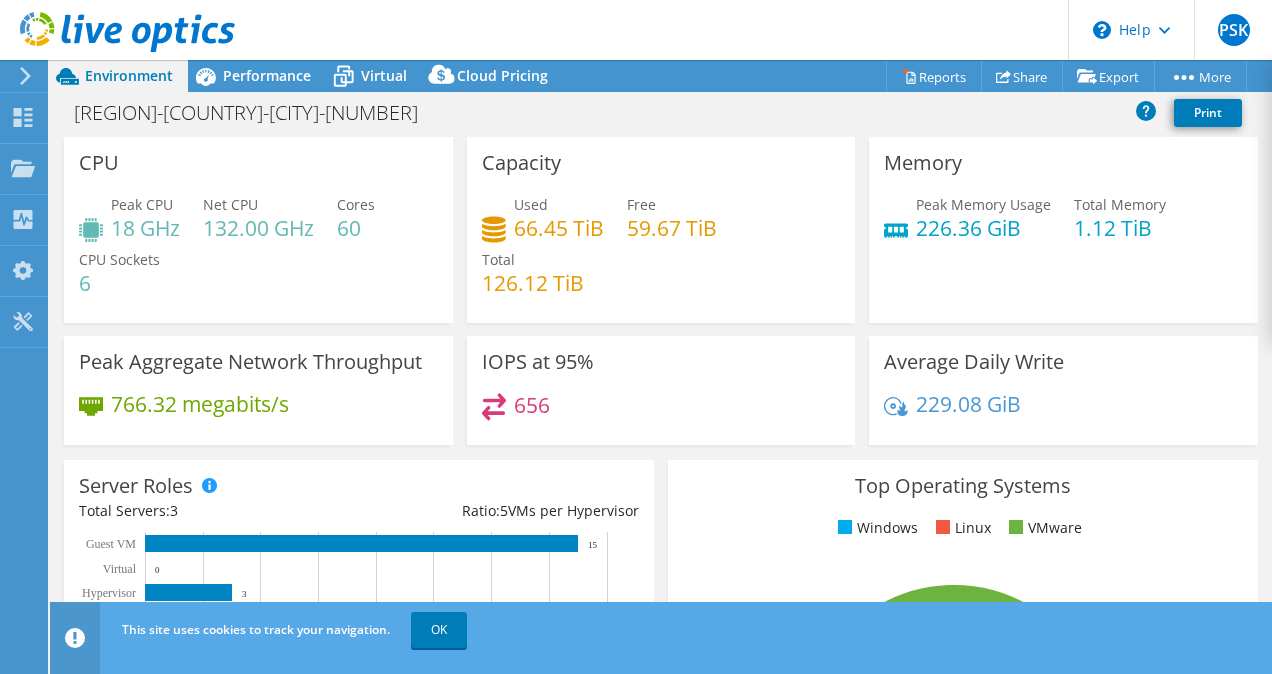click at bounding box center (25, 76) 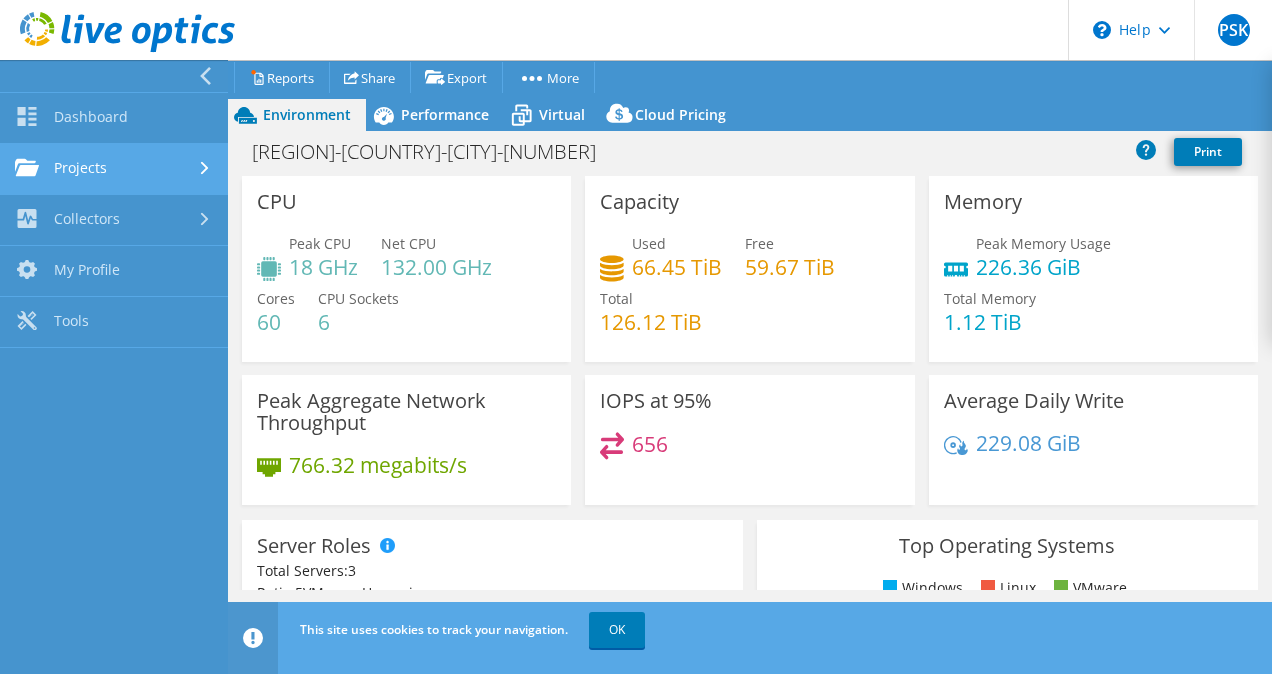 click on "Projects" at bounding box center [114, 169] 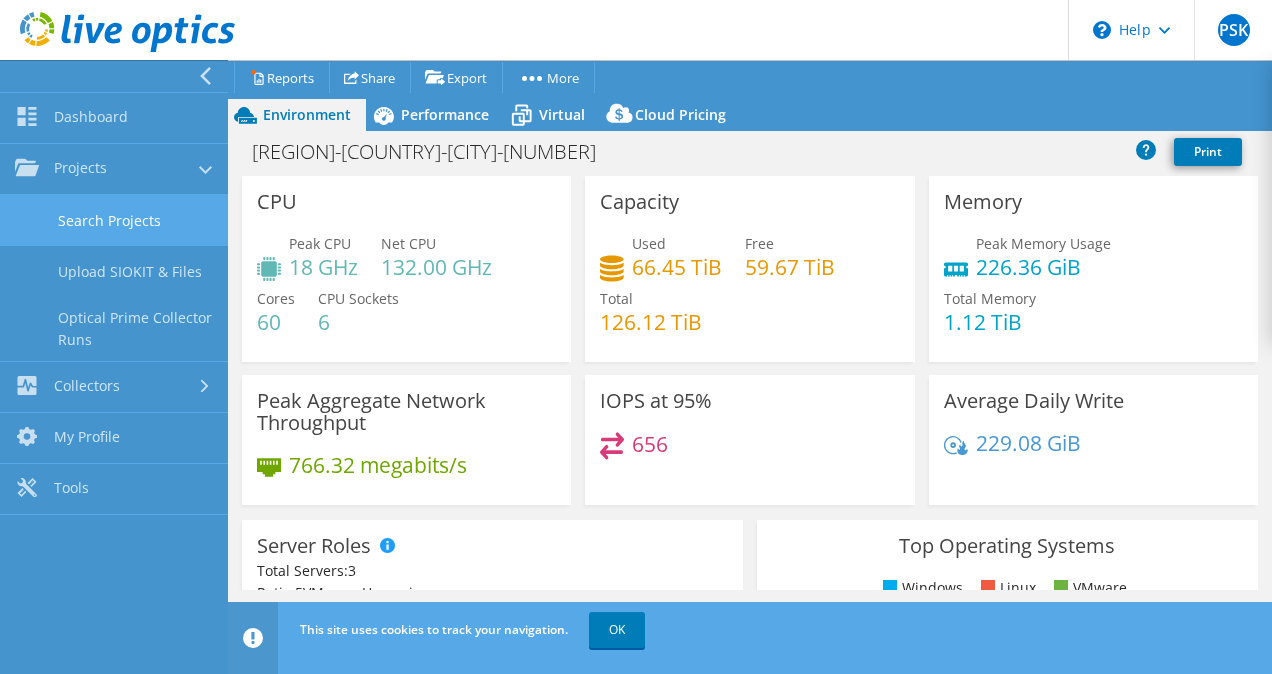 click on "Search Projects" at bounding box center (114, 220) 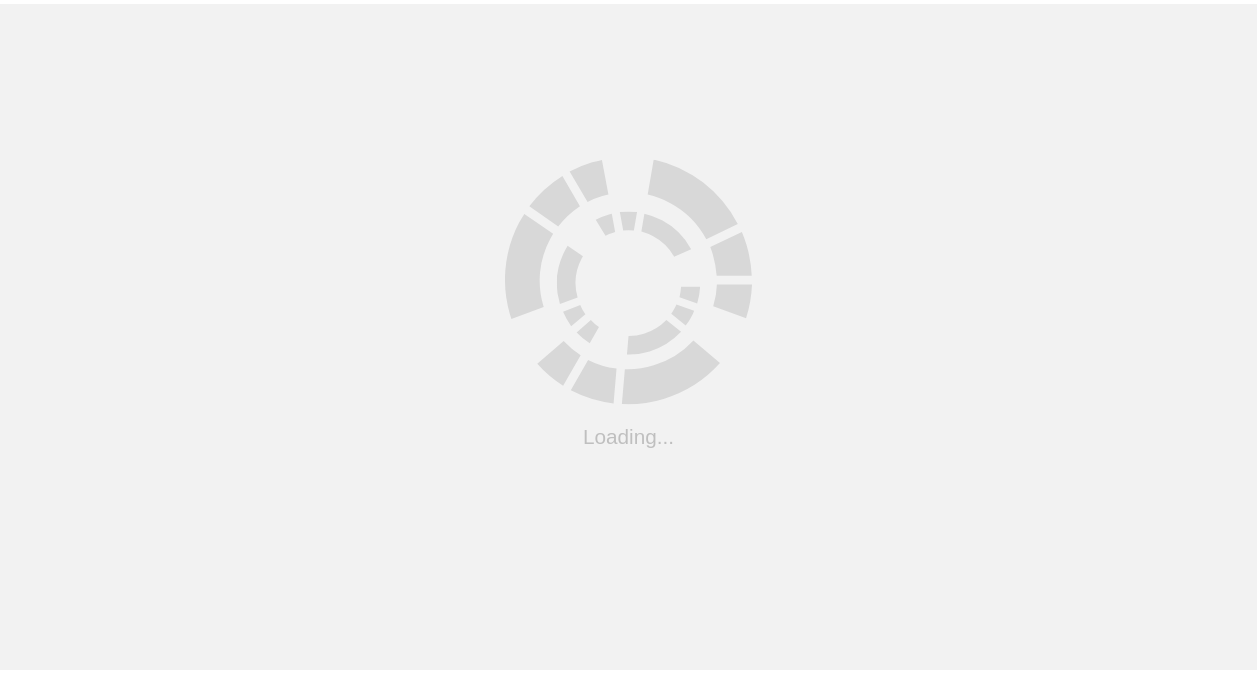scroll, scrollTop: 0, scrollLeft: 0, axis: both 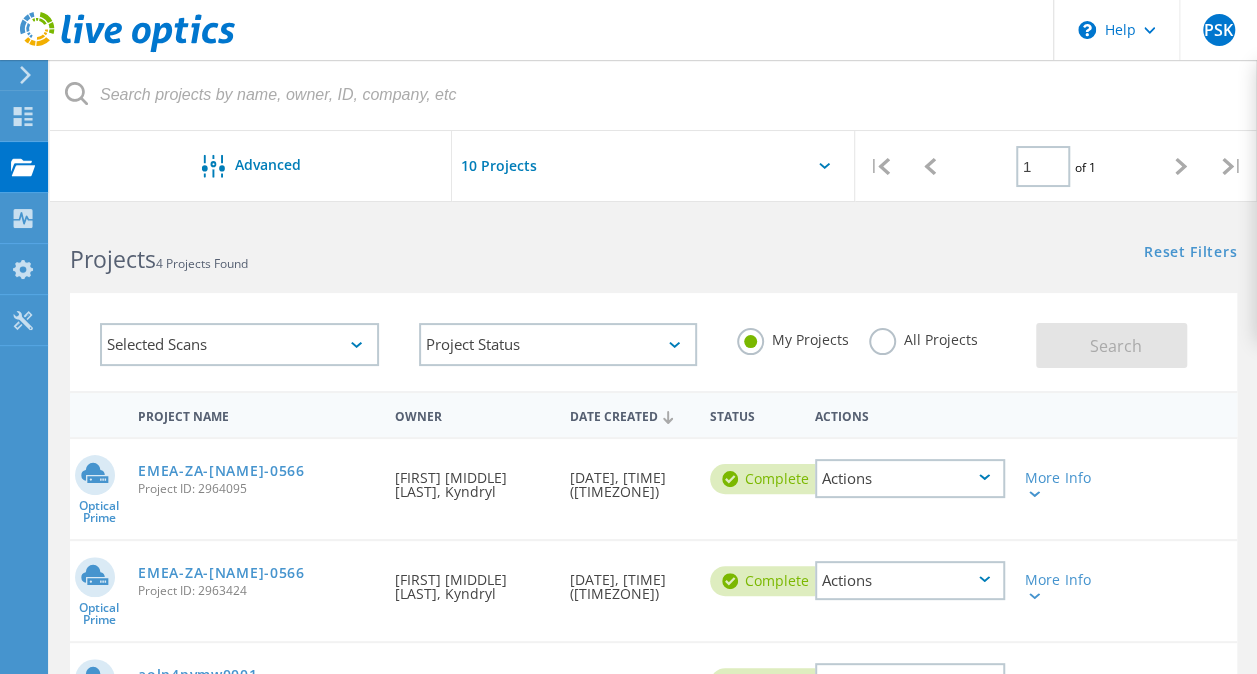click on "Actions" at bounding box center (910, 478) 